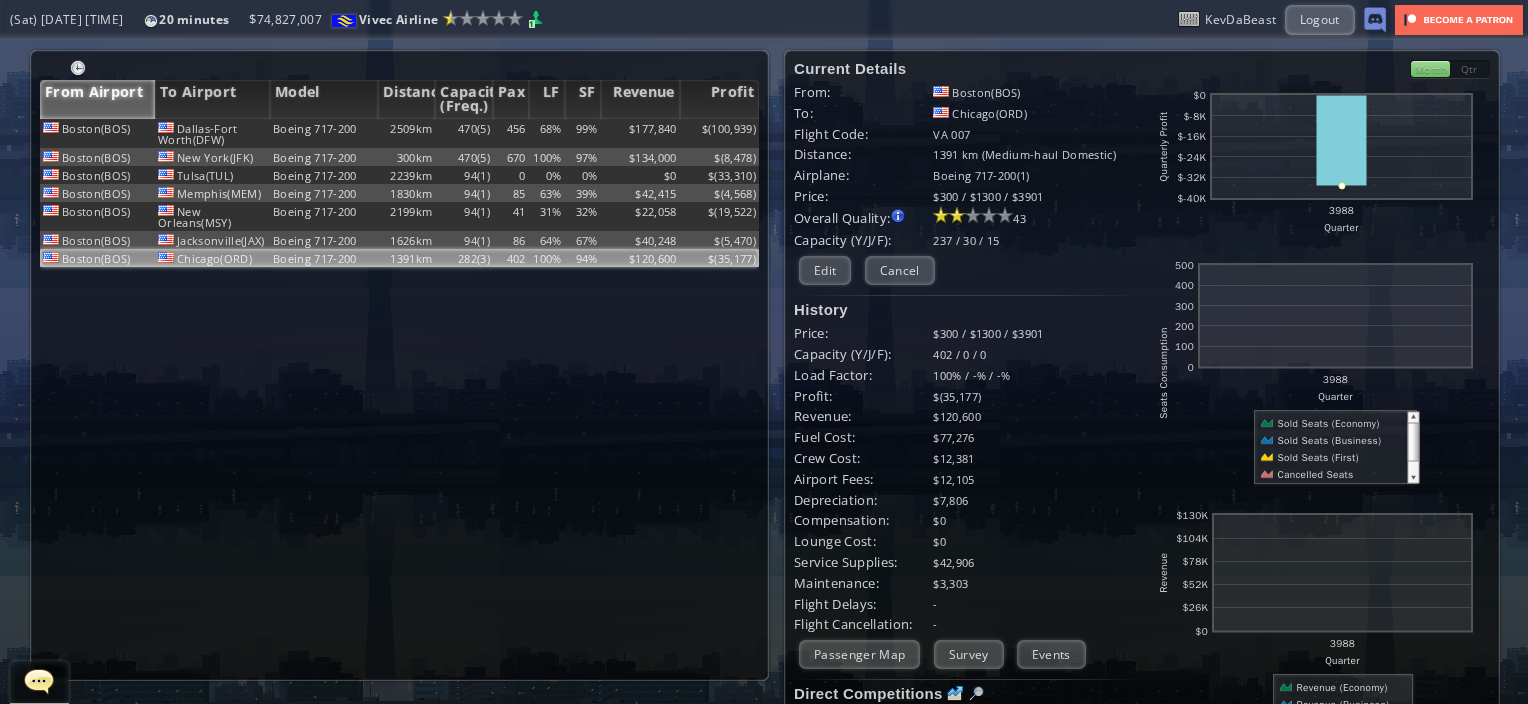 scroll, scrollTop: 0, scrollLeft: 0, axis: both 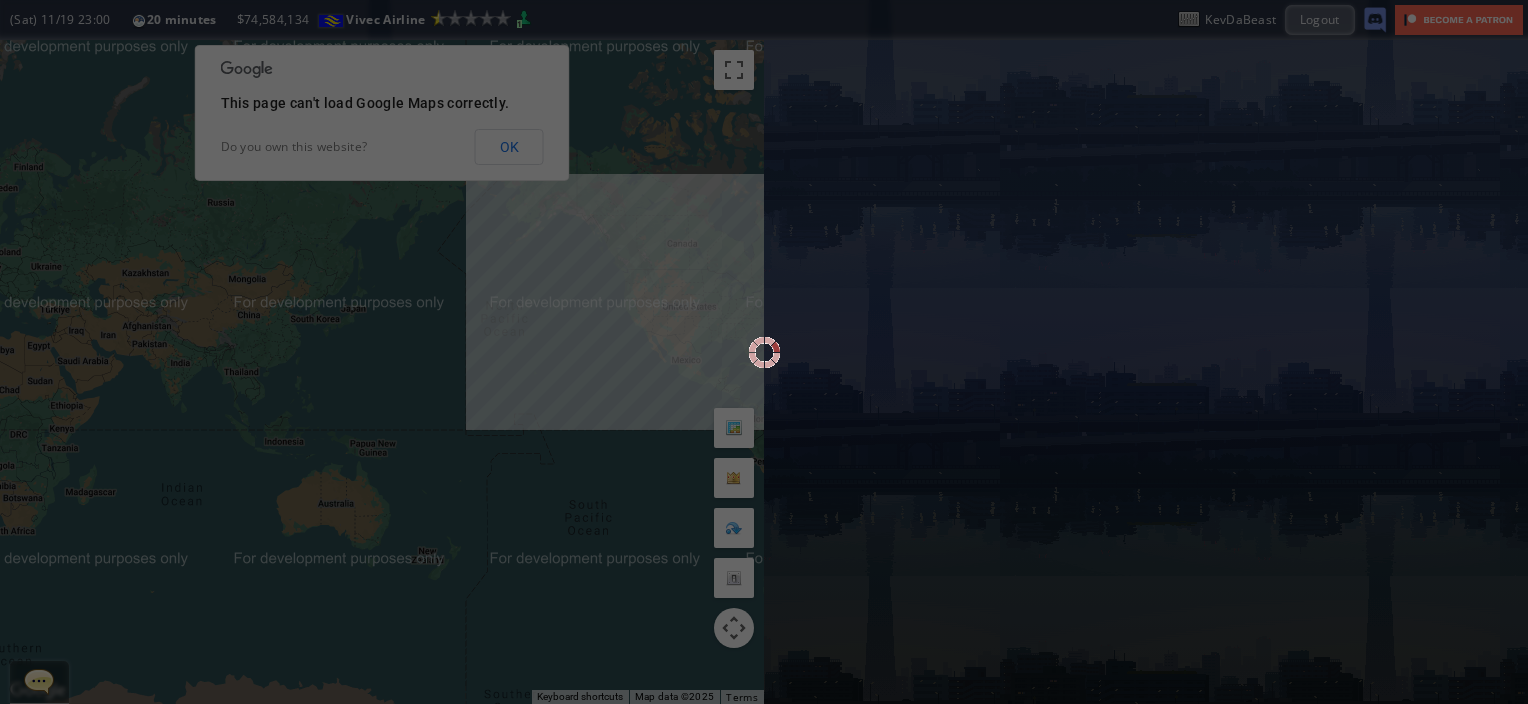 click at bounding box center [764, 352] 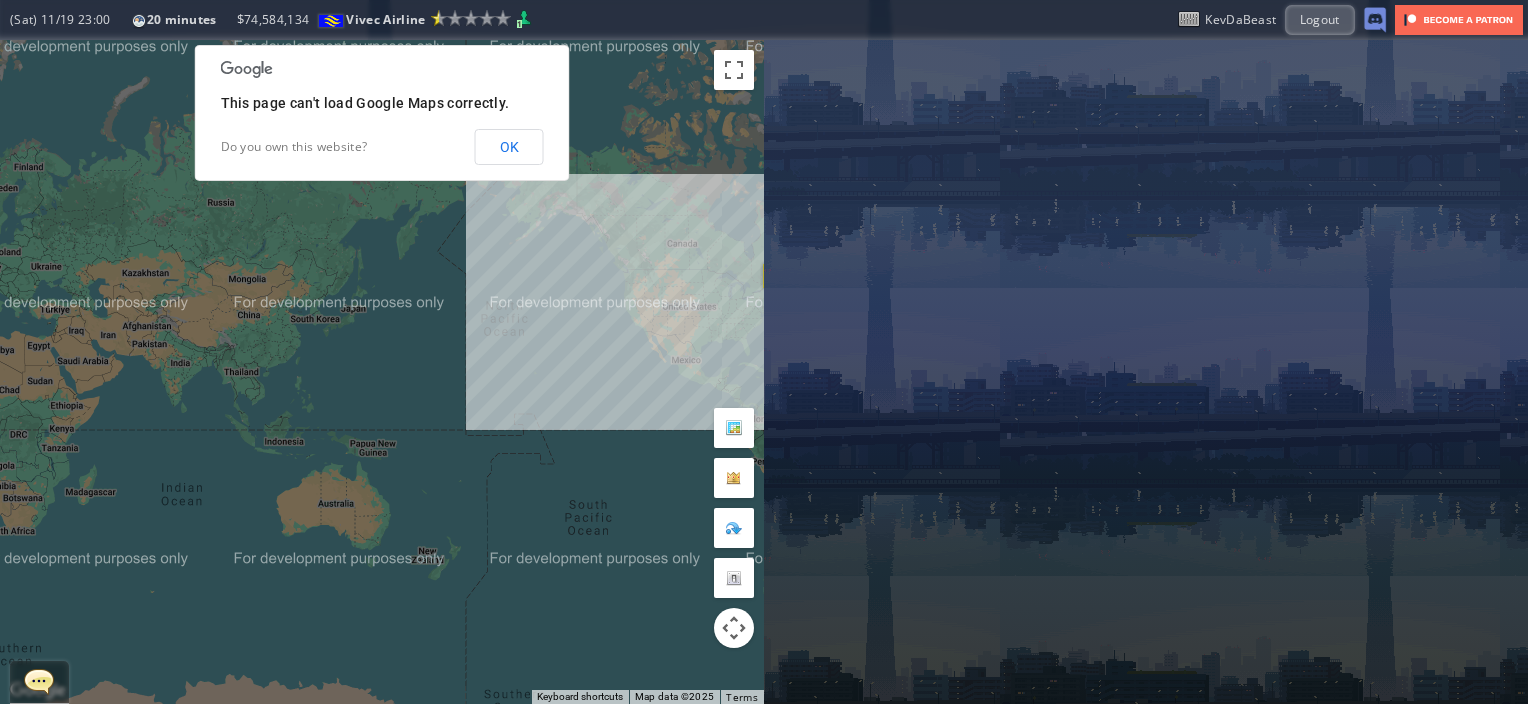 click on "OK" at bounding box center (509, 147) 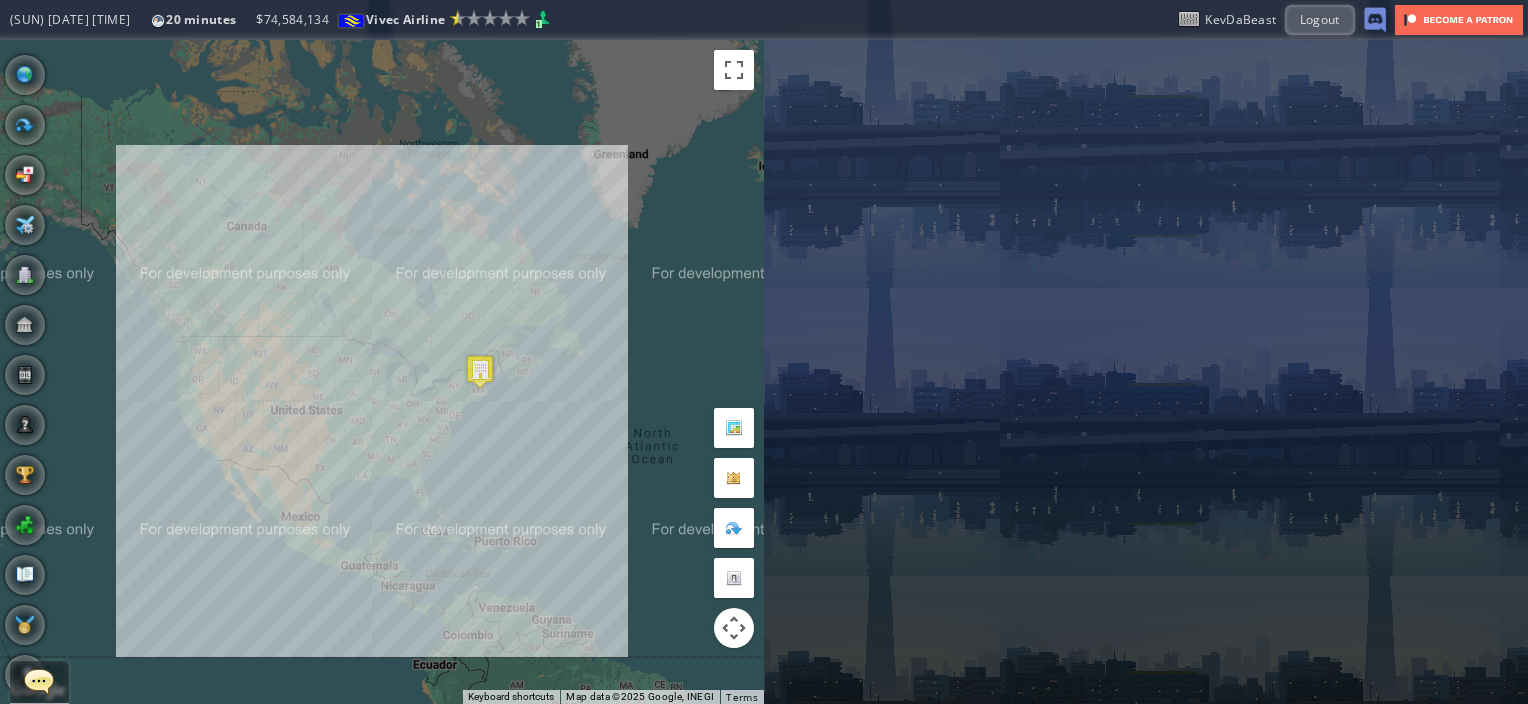 drag, startPoint x: 584, startPoint y: 285, endPoint x: 1, endPoint y: 356, distance: 587.30743 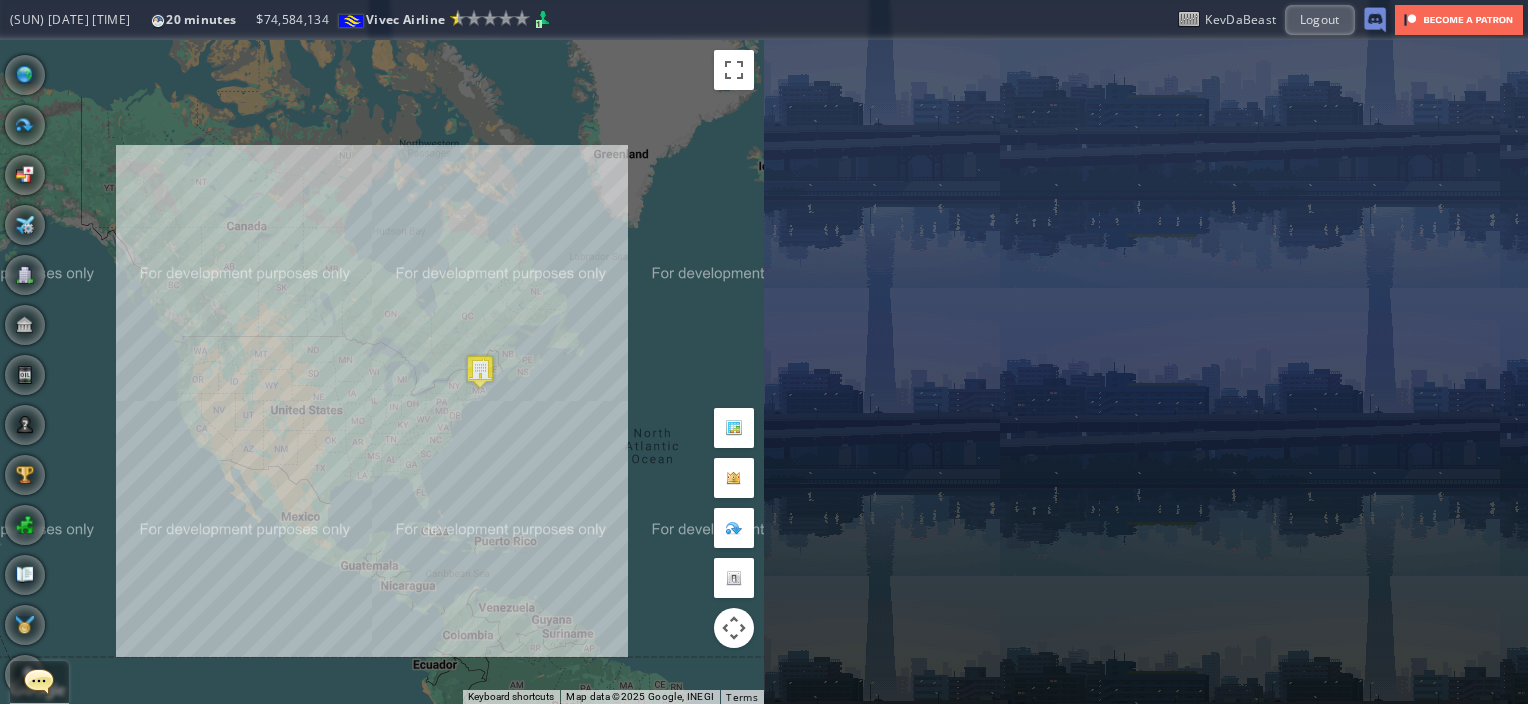 click on "**********" at bounding box center (764, 372) 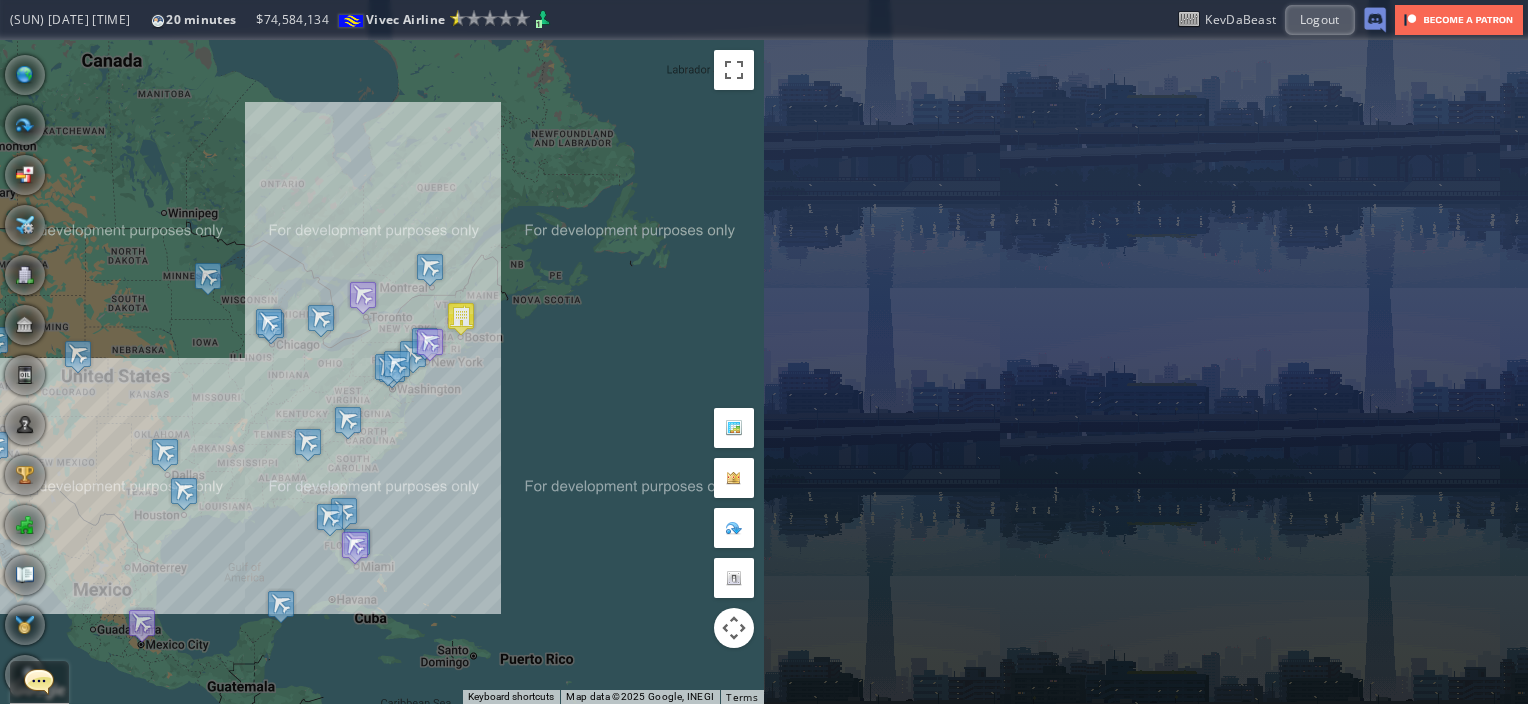 click on "To navigate, press the arrow keys." at bounding box center (382, 372) 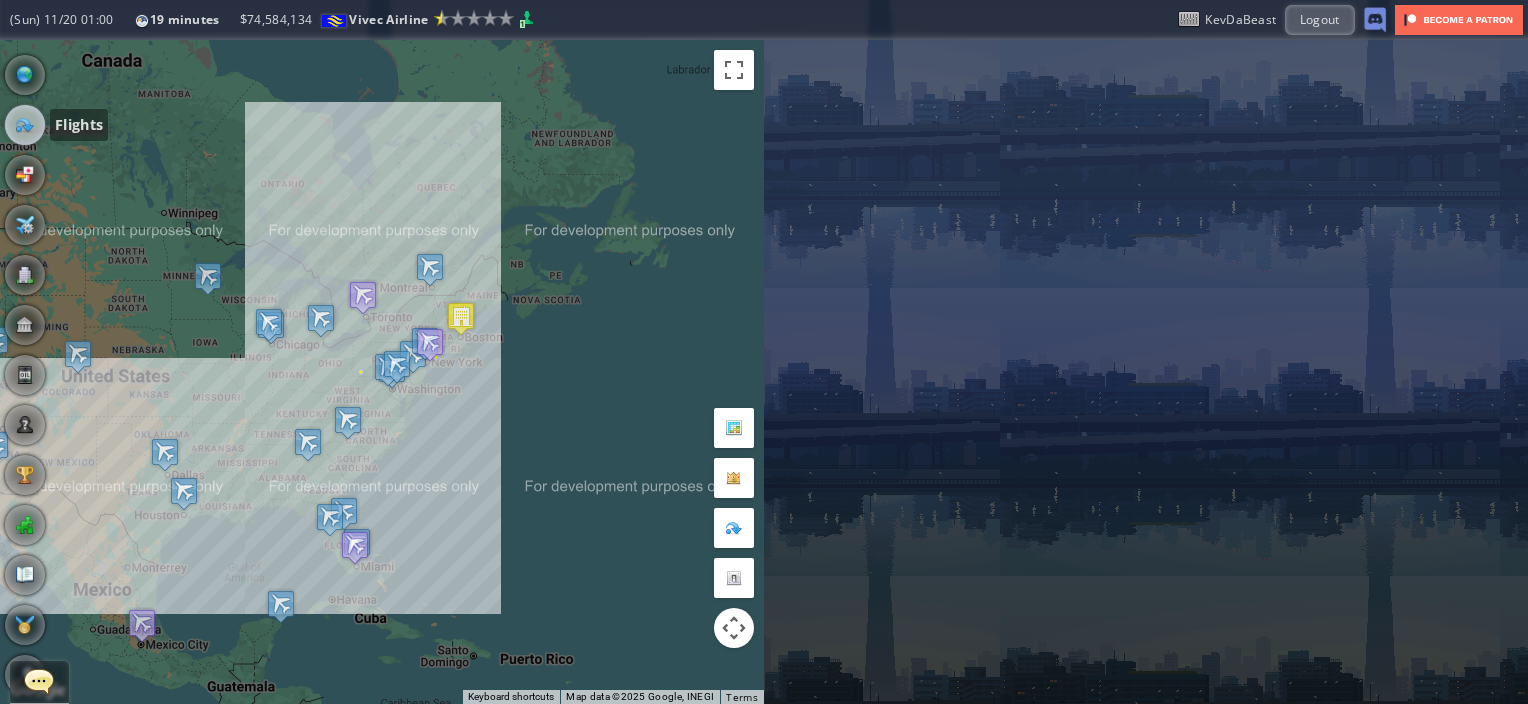 click at bounding box center [25, 125] 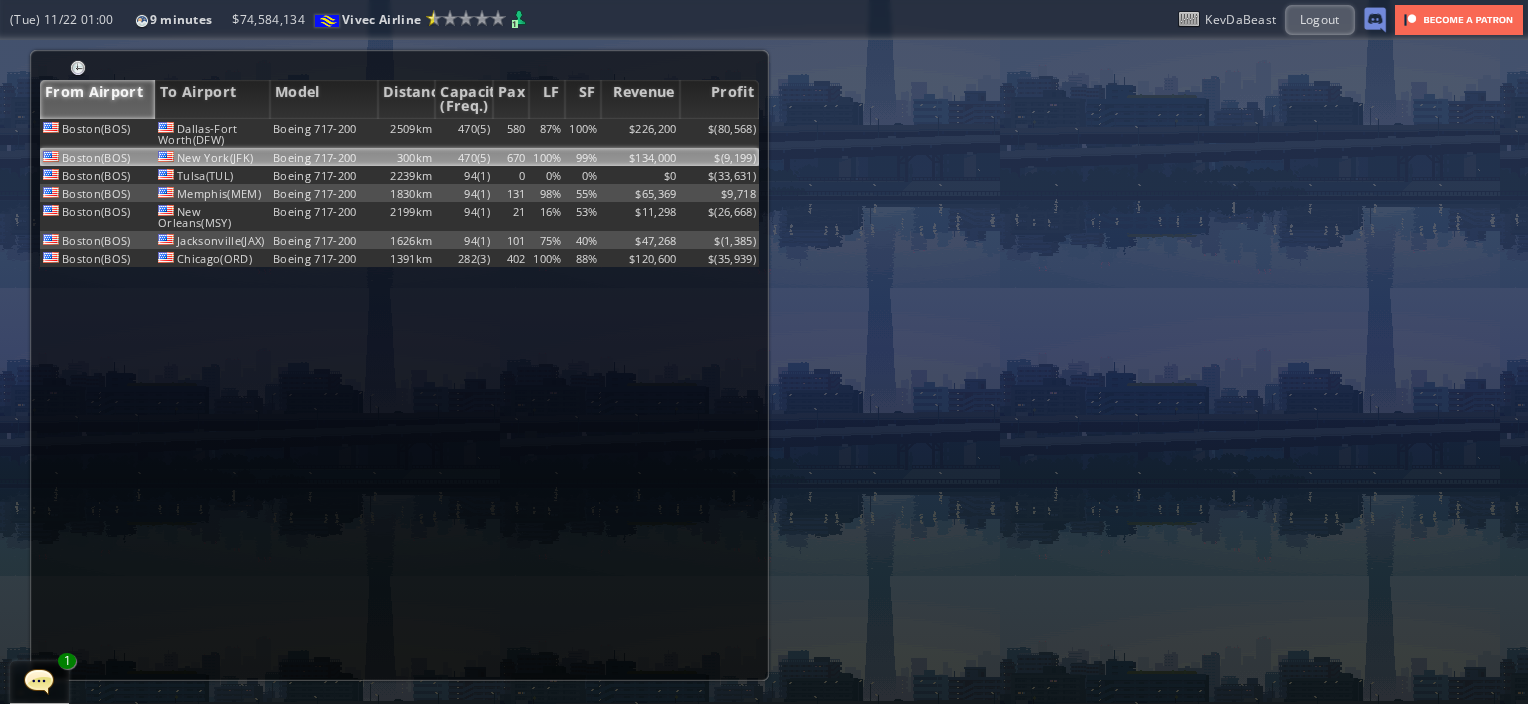 click on "470(5)" at bounding box center [464, 133] 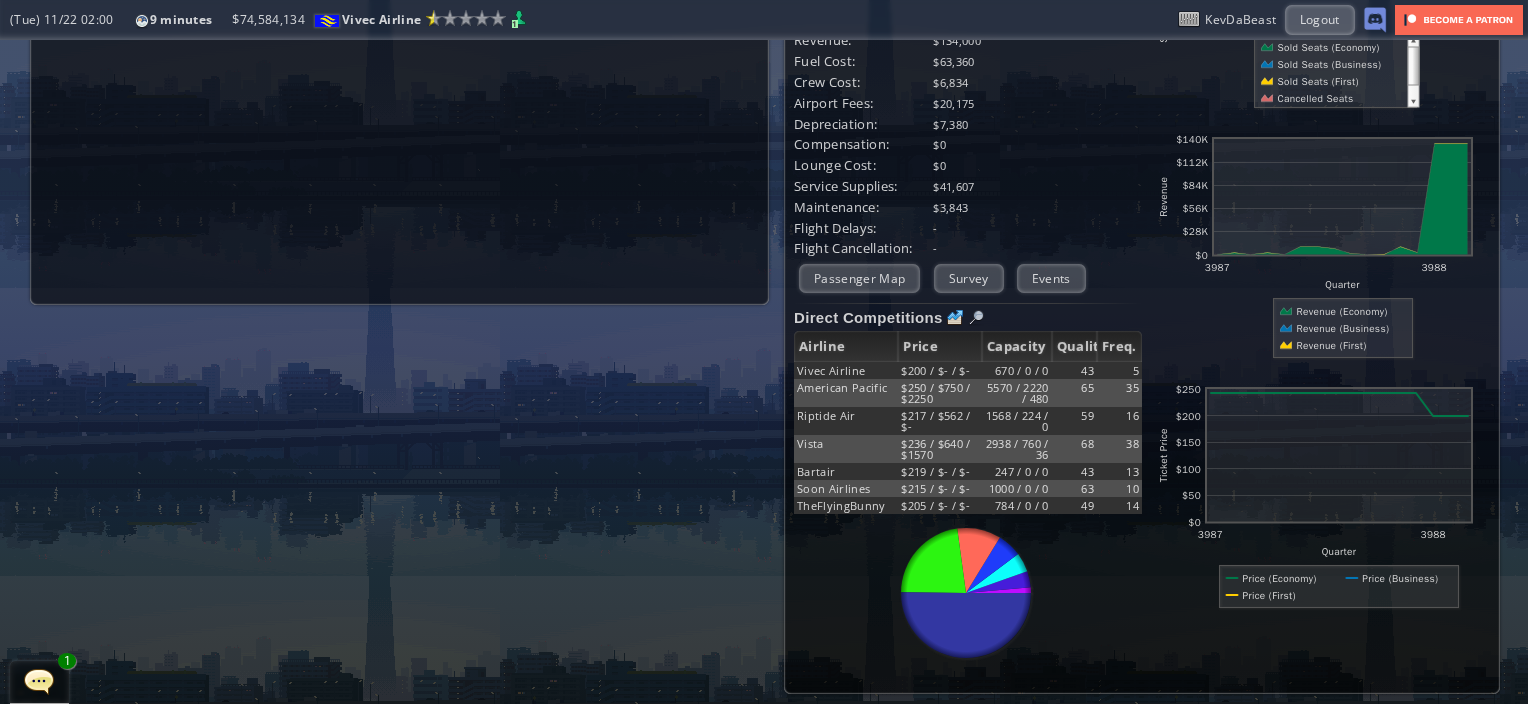 scroll, scrollTop: 0, scrollLeft: 0, axis: both 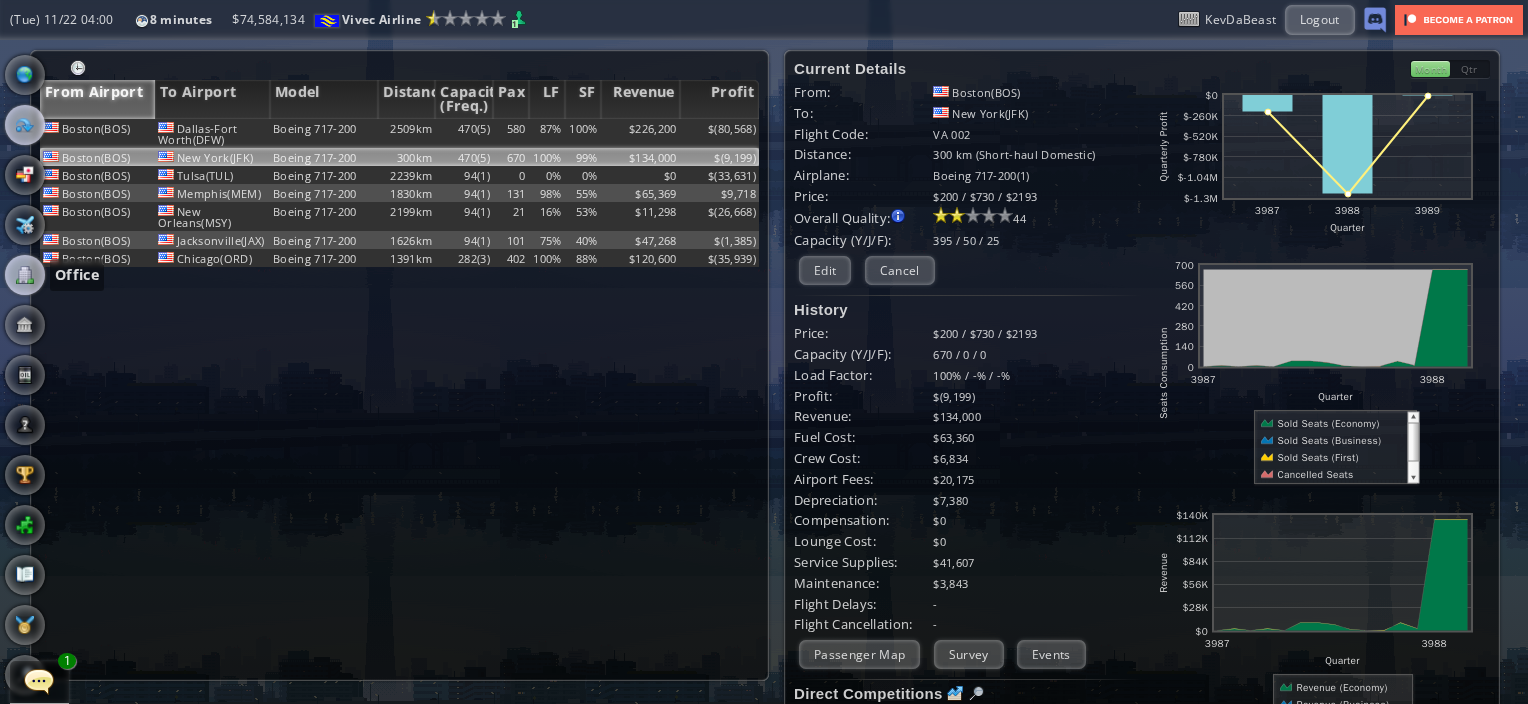 click at bounding box center [25, 275] 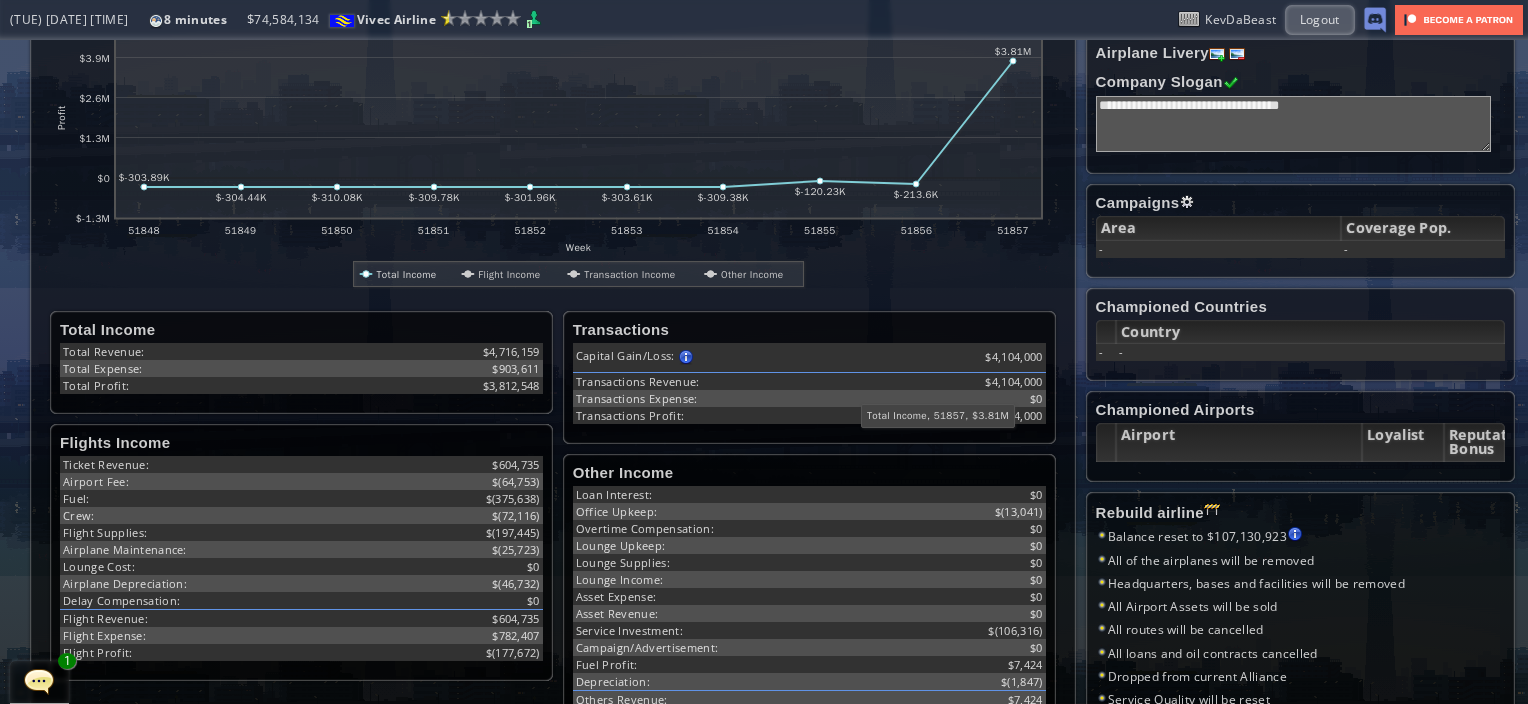 scroll, scrollTop: 324, scrollLeft: 0, axis: vertical 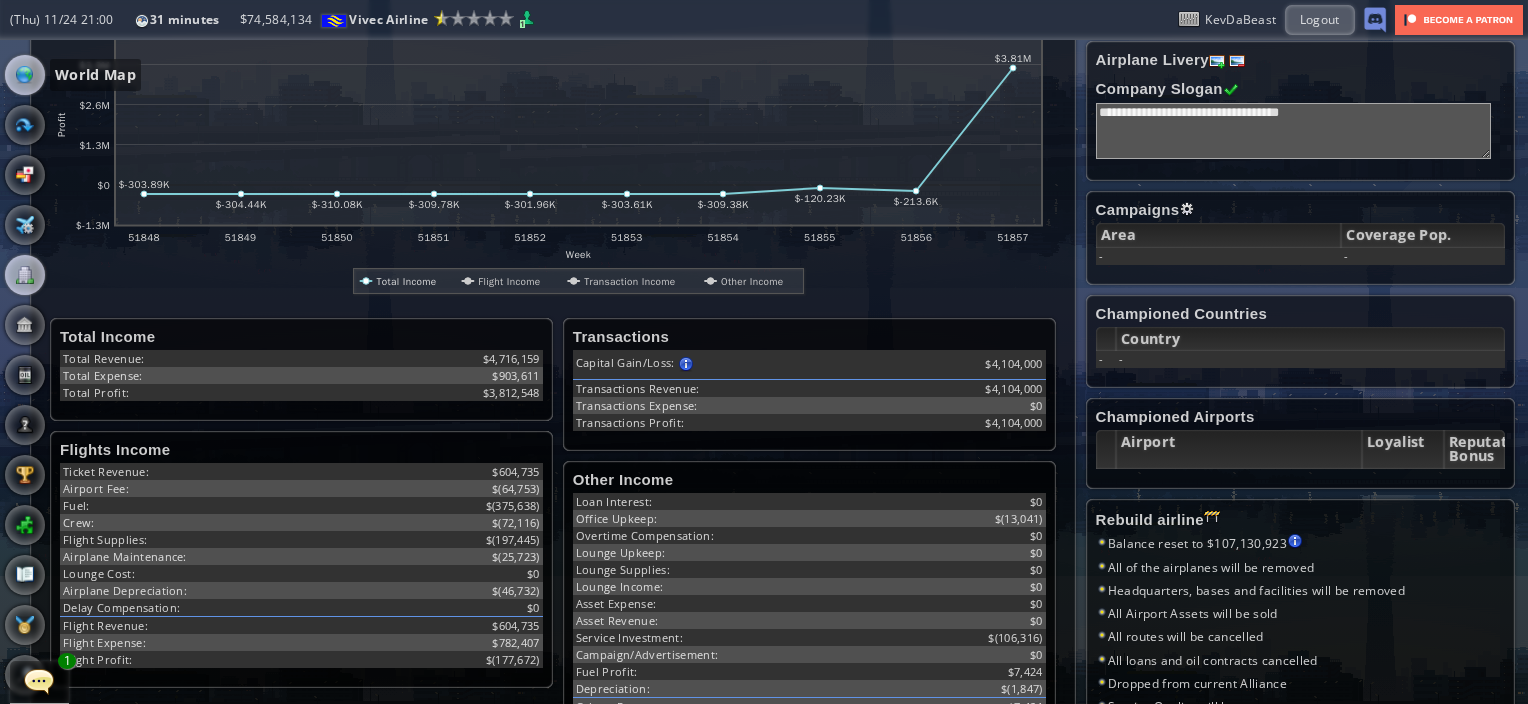 click at bounding box center (25, 75) 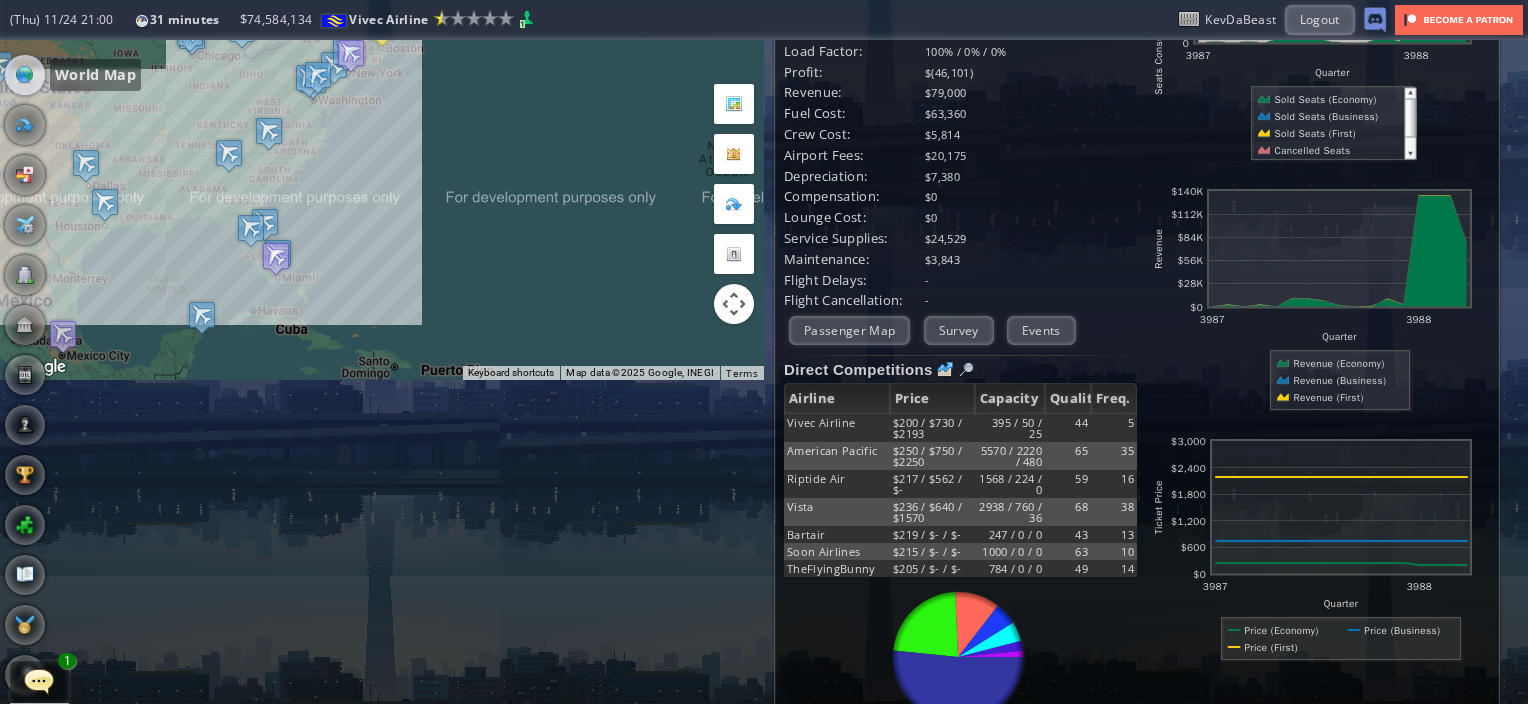 scroll, scrollTop: 324, scrollLeft: 0, axis: vertical 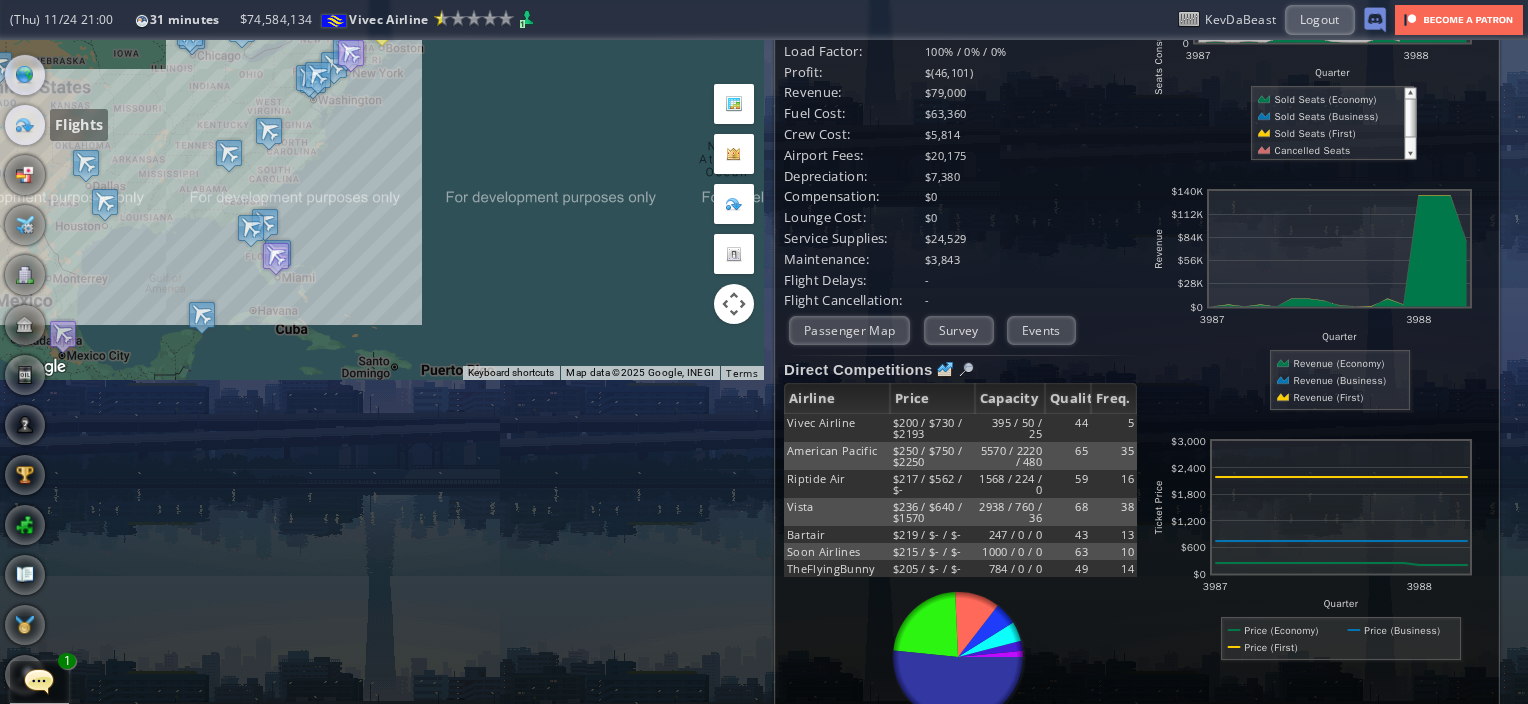 click at bounding box center (25, 125) 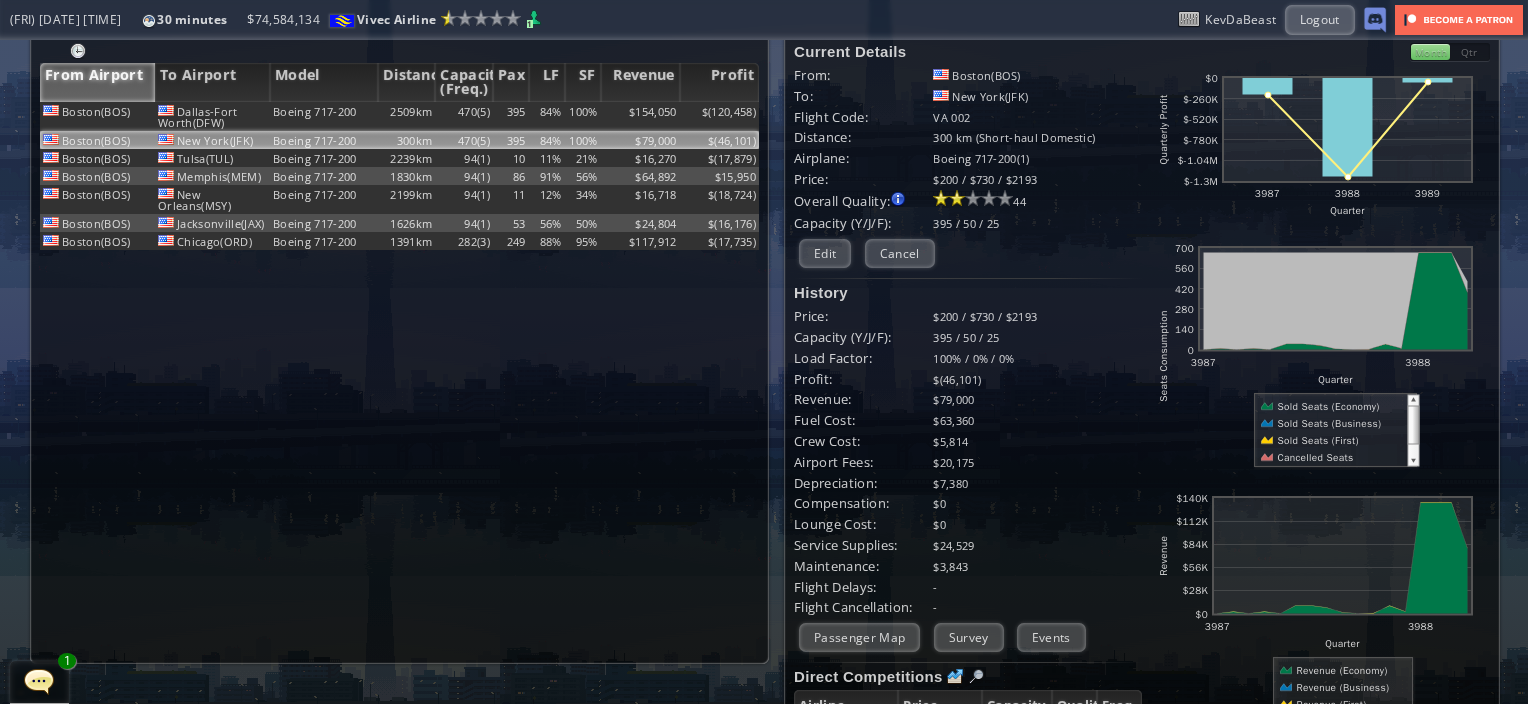 scroll, scrollTop: 0, scrollLeft: 0, axis: both 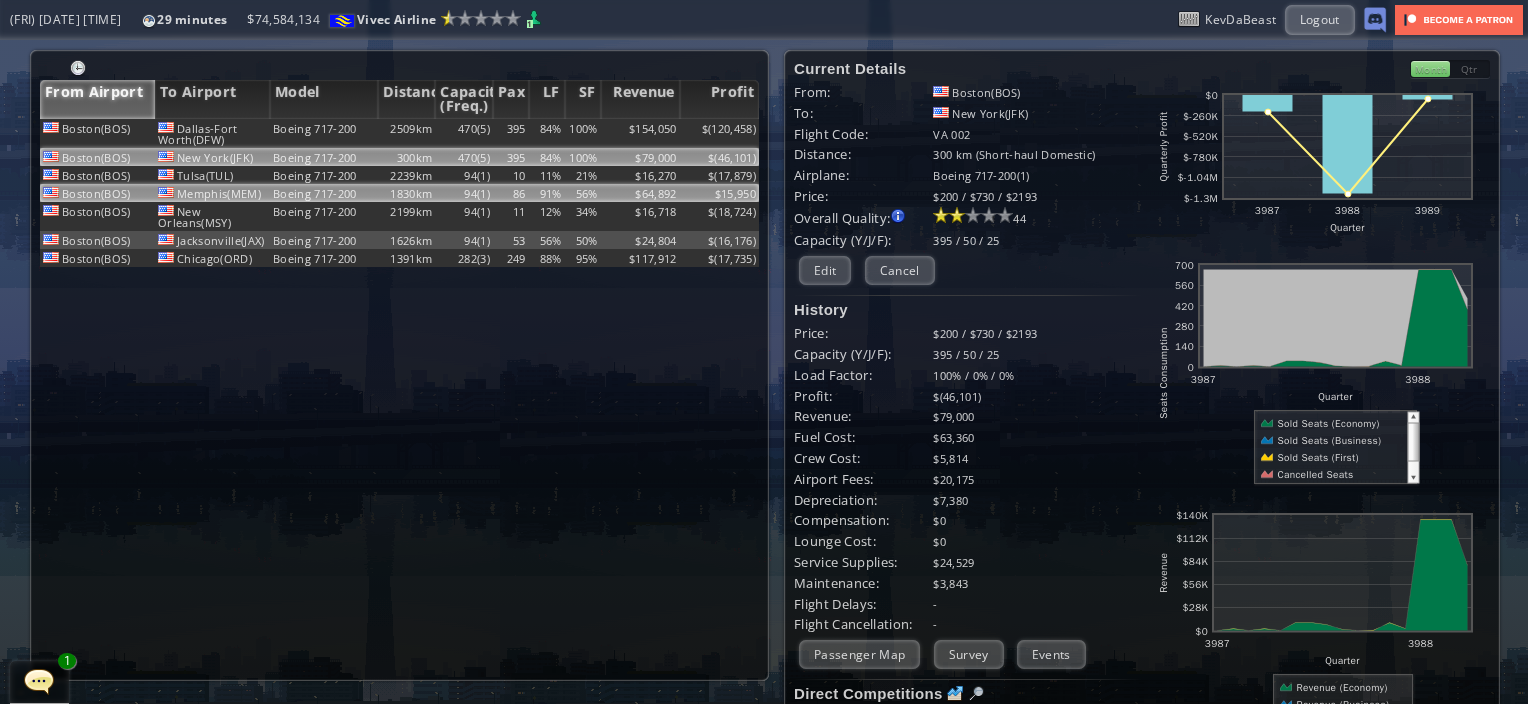 click on "$64,892" at bounding box center (640, 133) 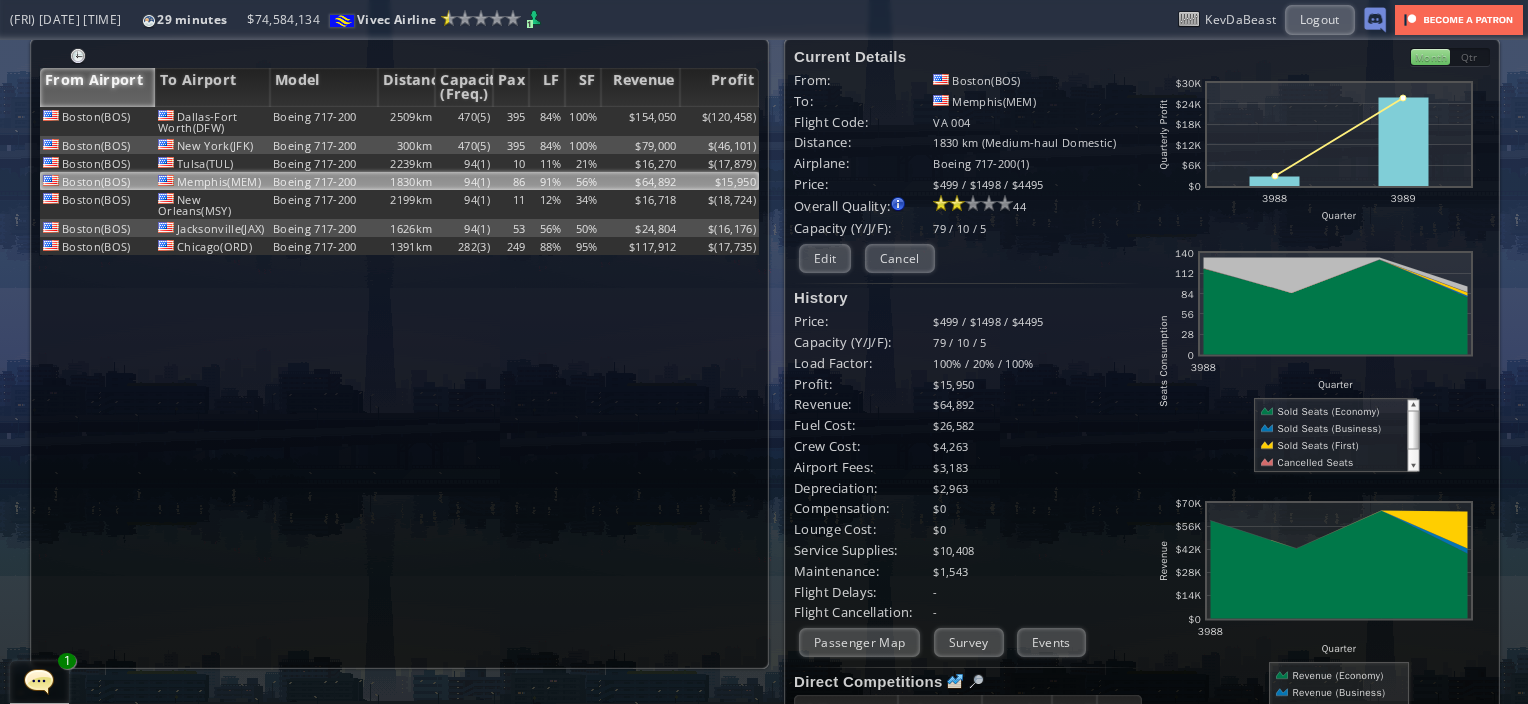 scroll, scrollTop: 7, scrollLeft: 0, axis: vertical 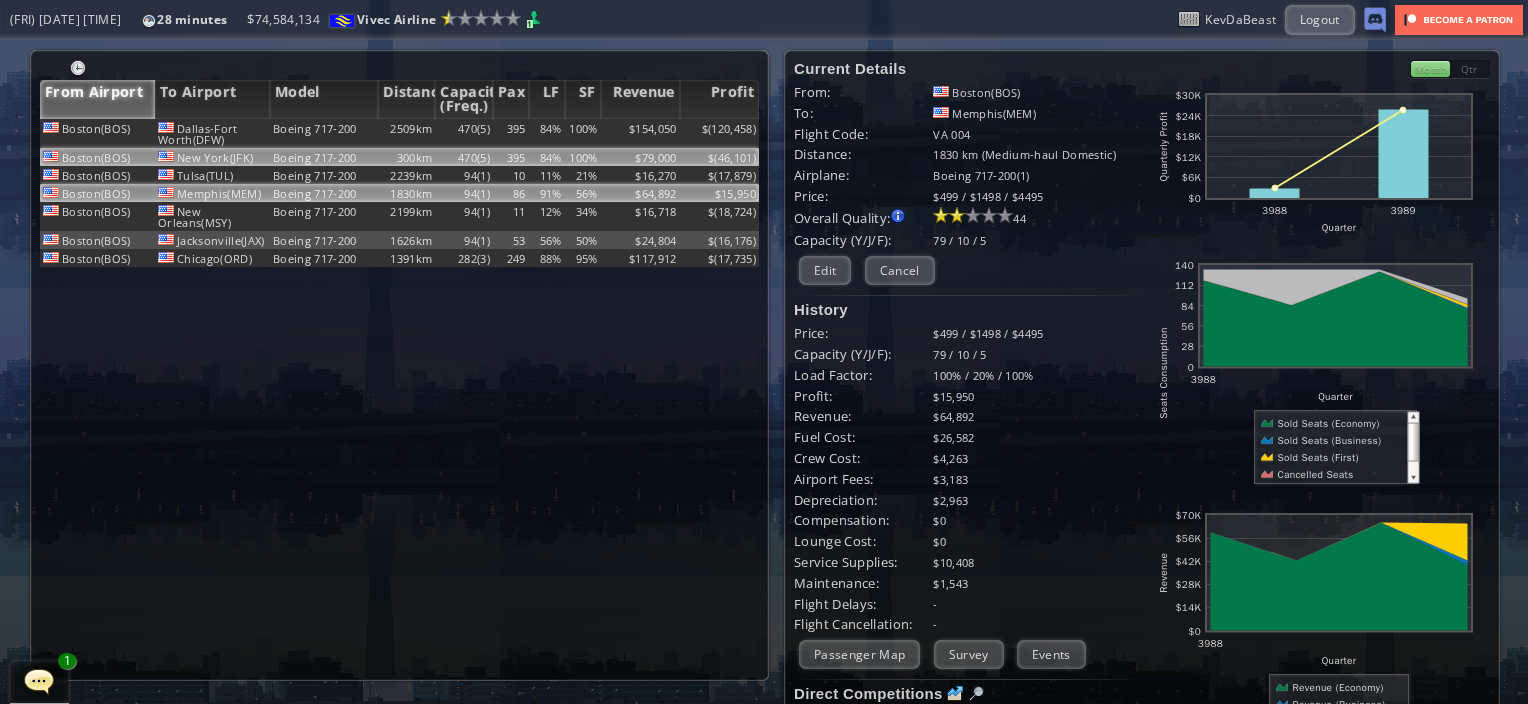 click on "300km" at bounding box center (407, 133) 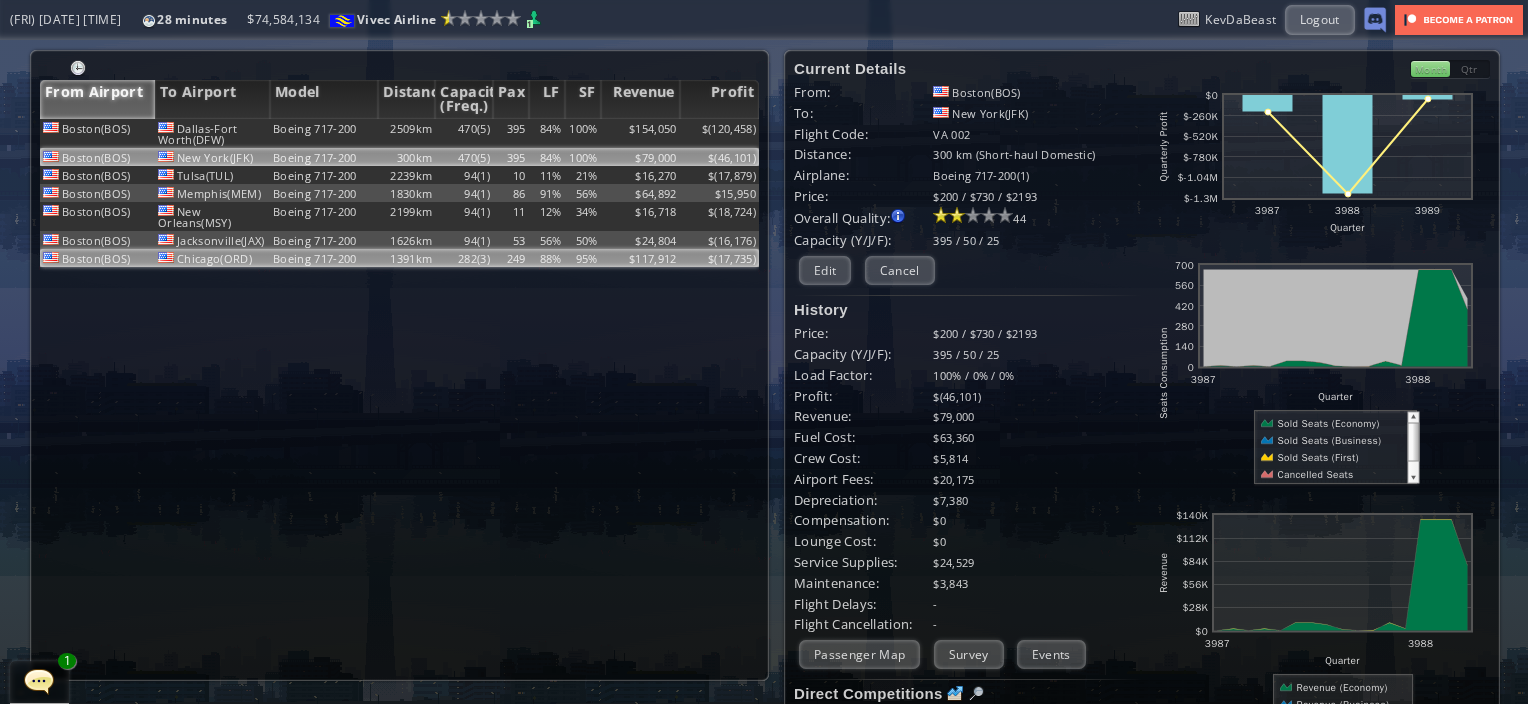 click on "282(3)" at bounding box center [464, 133] 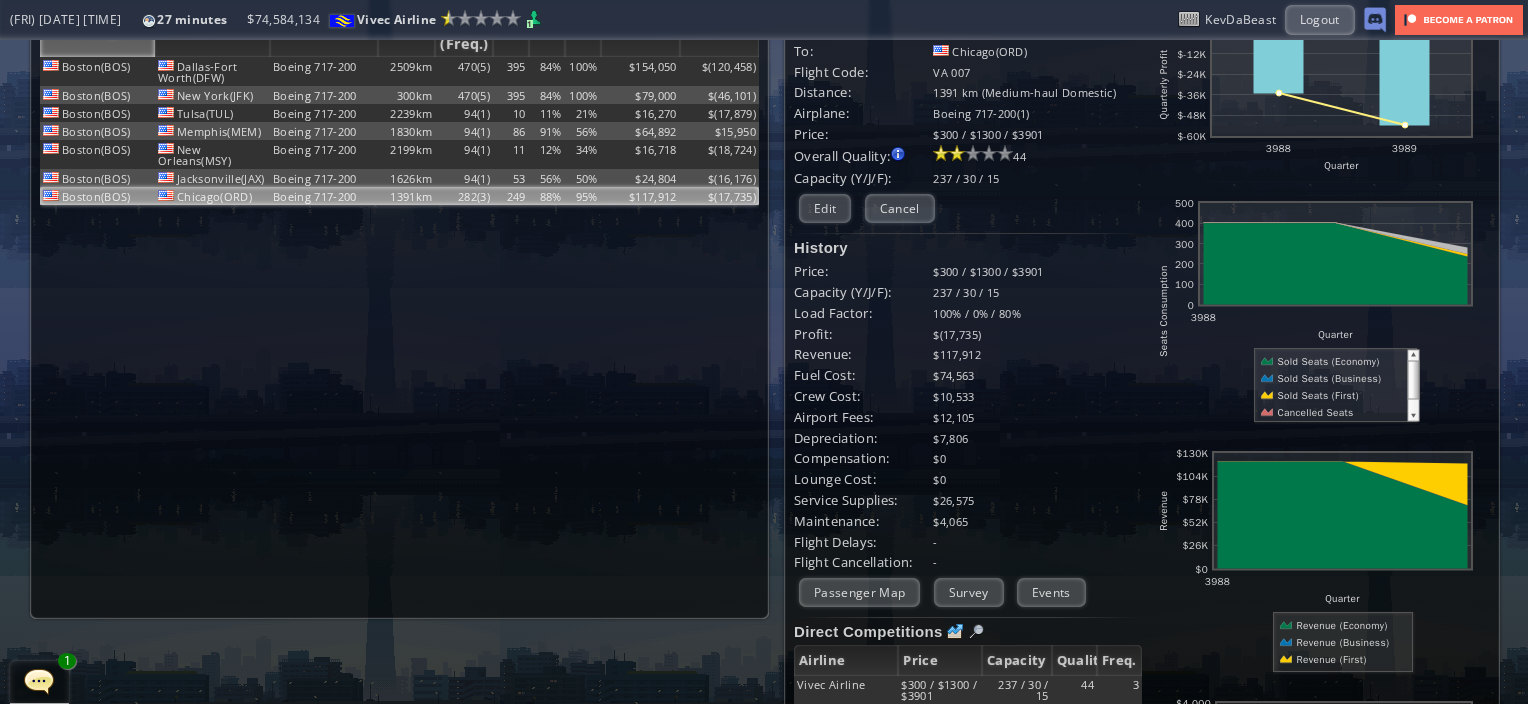 scroll, scrollTop: 0, scrollLeft: 0, axis: both 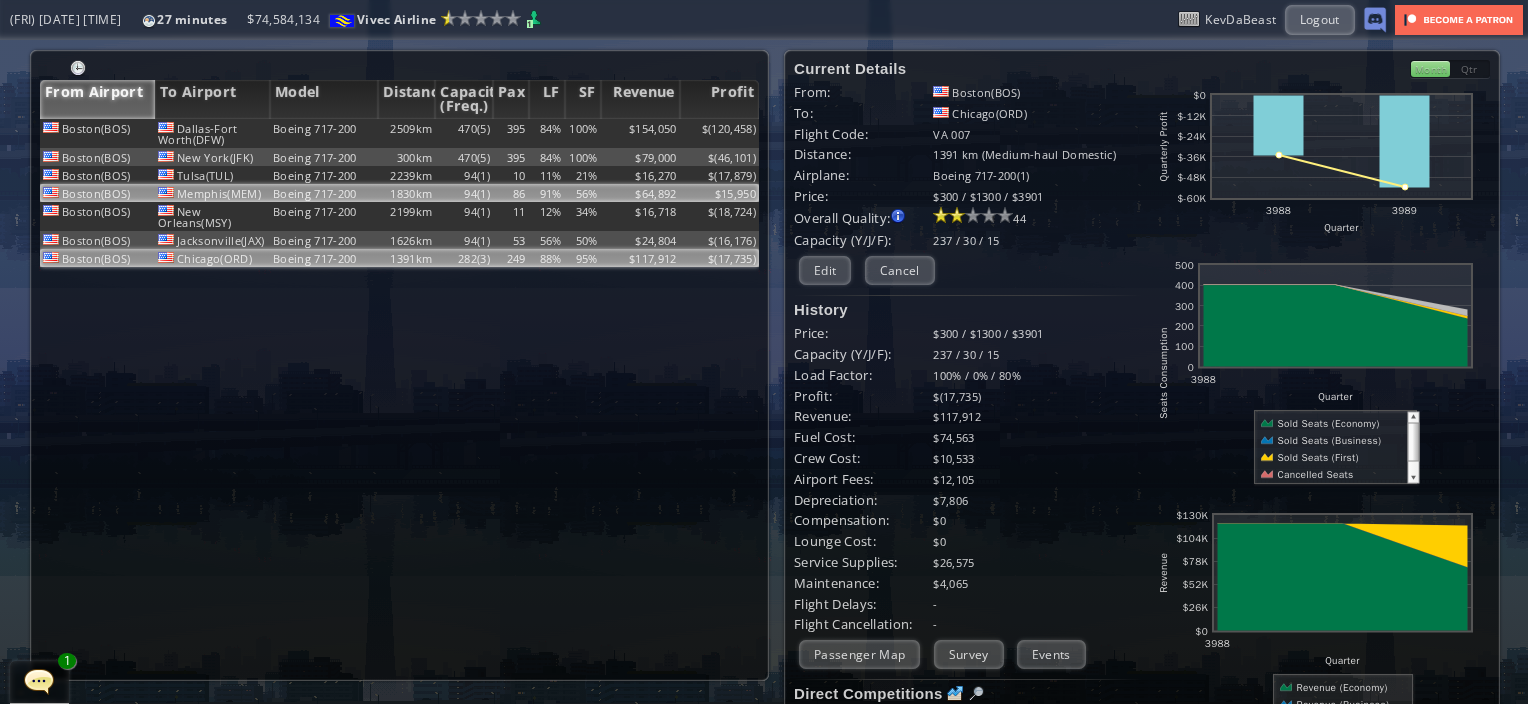 click on "Memphis(MEM)" at bounding box center [212, 133] 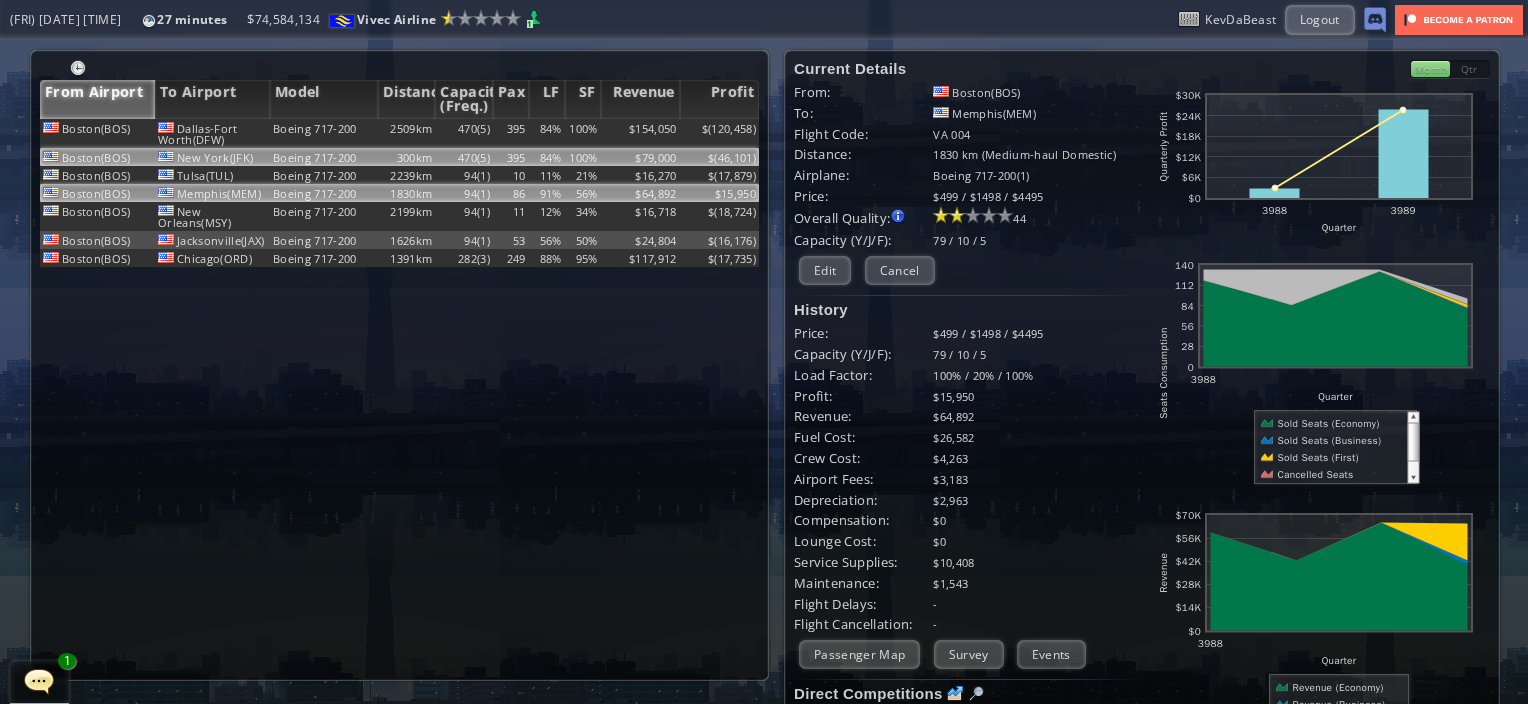 click on "New York(JFK)" at bounding box center [212, 133] 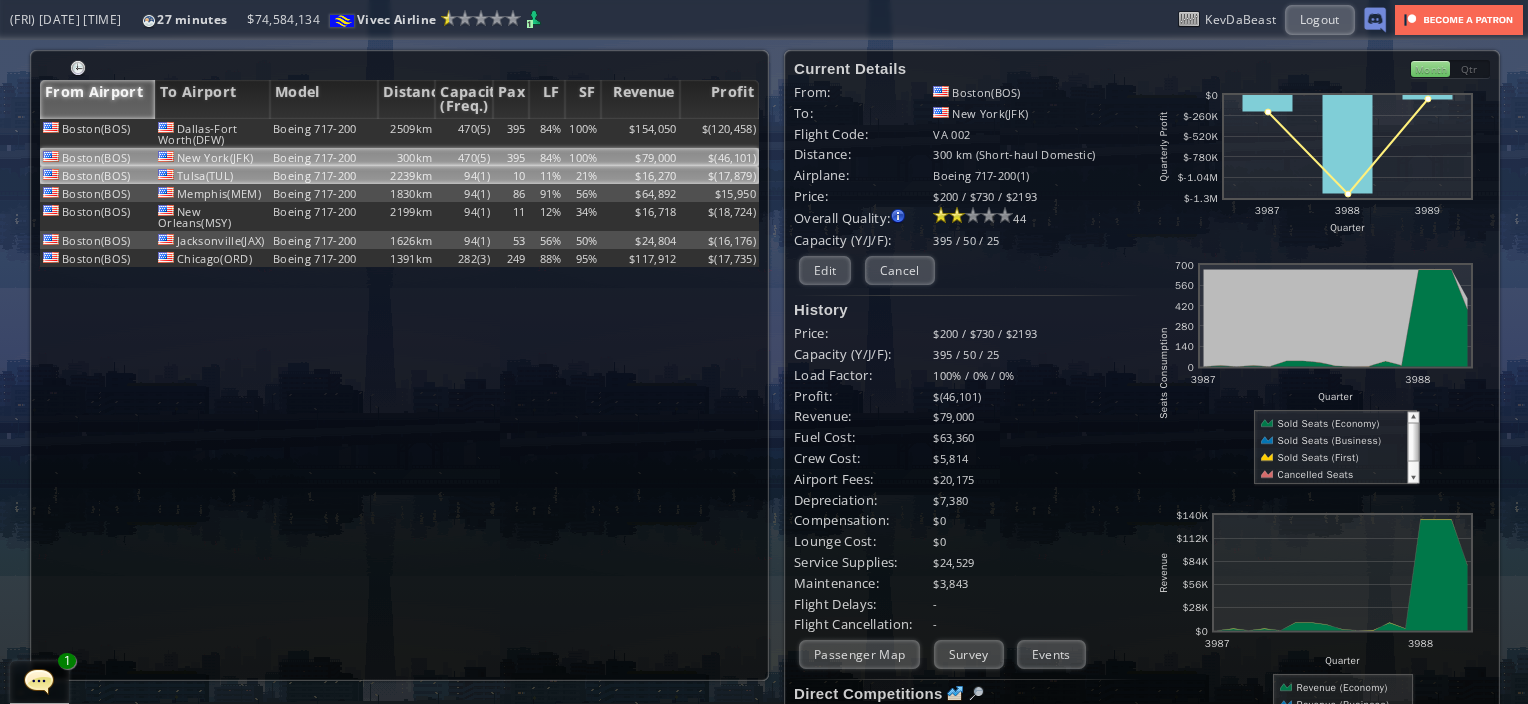click on "Tulsa(TUL)" at bounding box center [212, 133] 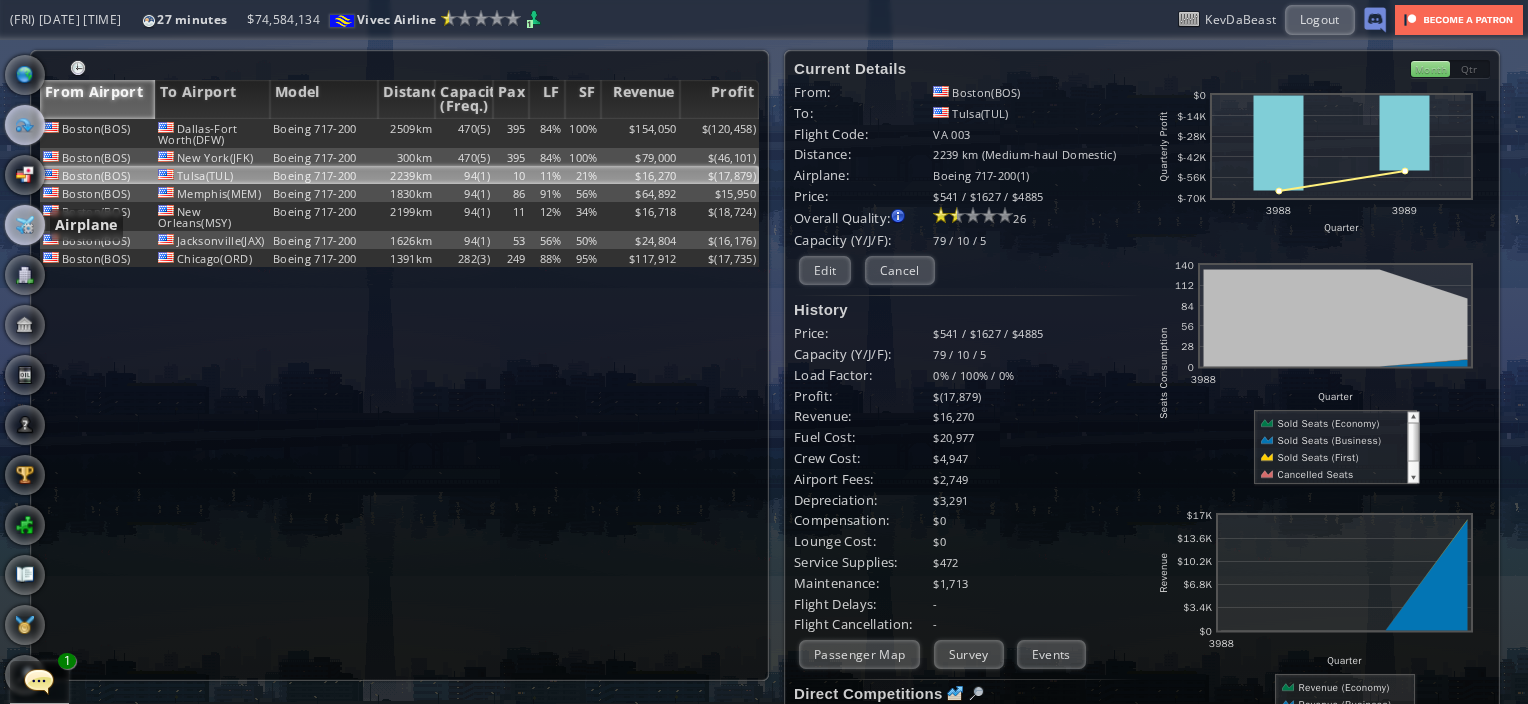 click at bounding box center (25, 225) 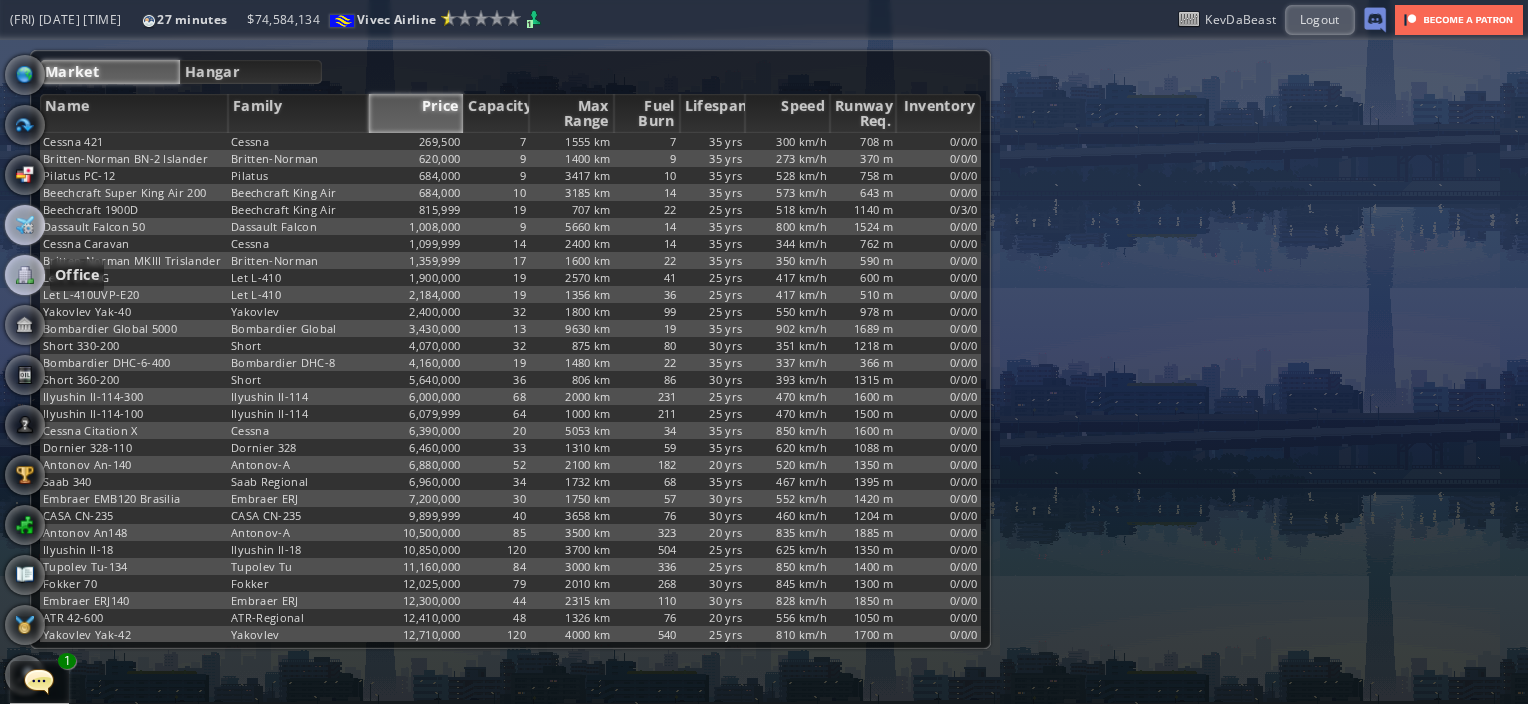 click at bounding box center (25, 275) 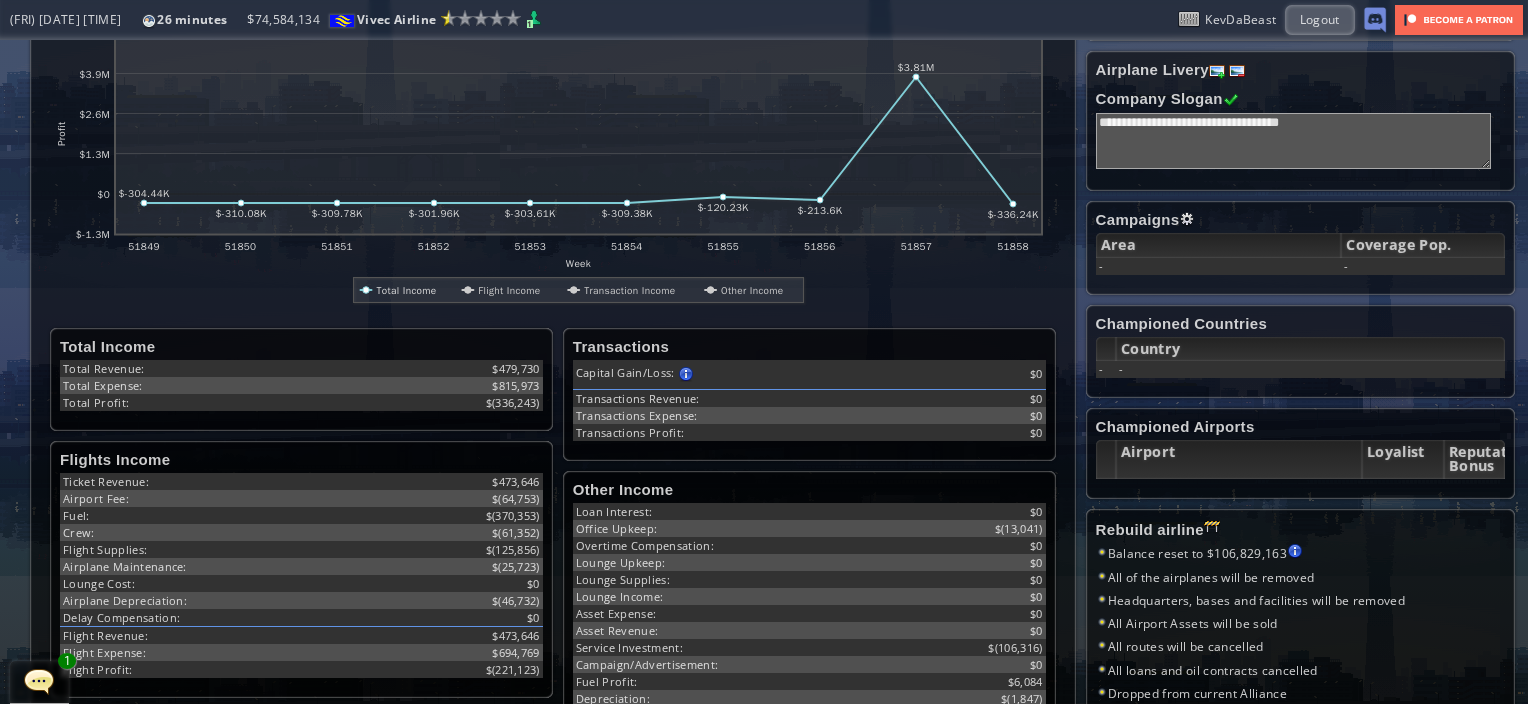 scroll, scrollTop: 315, scrollLeft: 0, axis: vertical 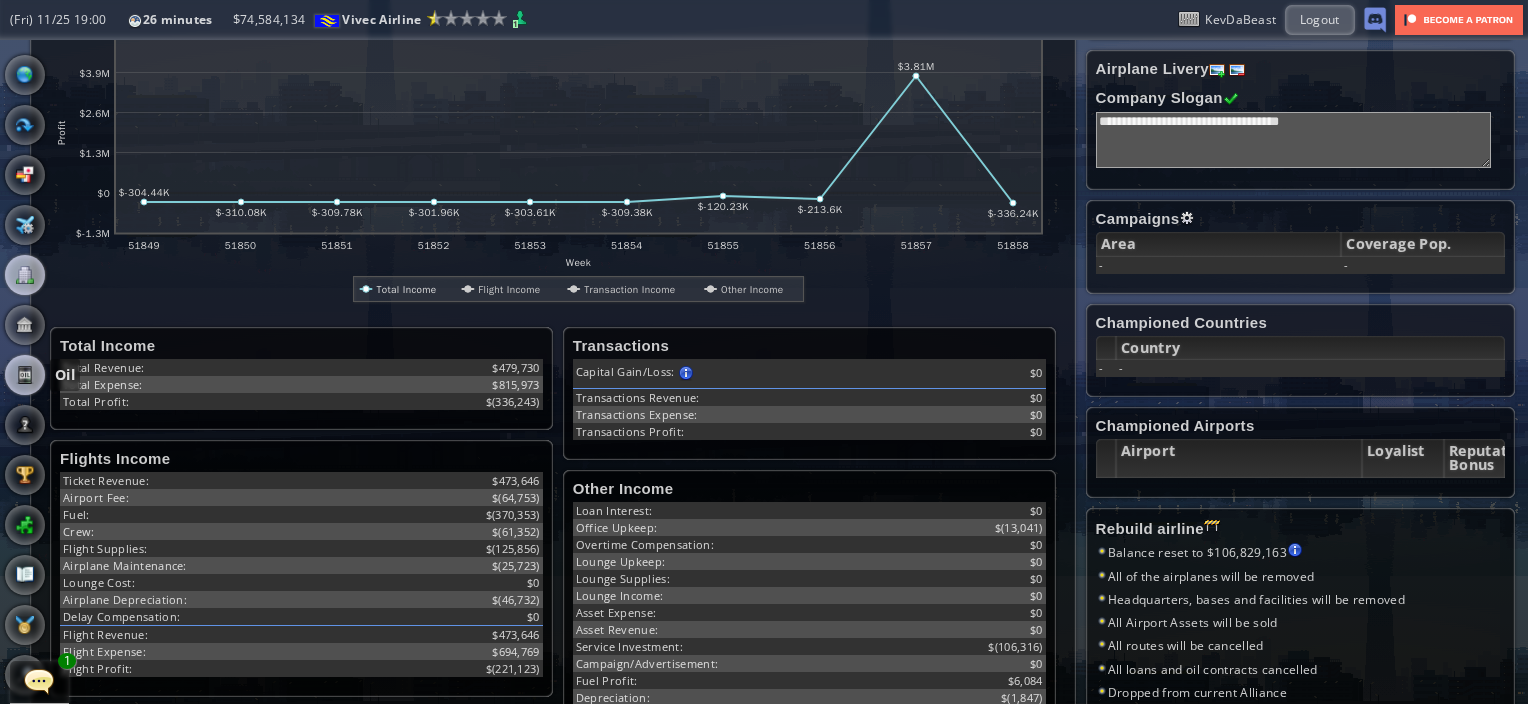 click at bounding box center (25, 375) 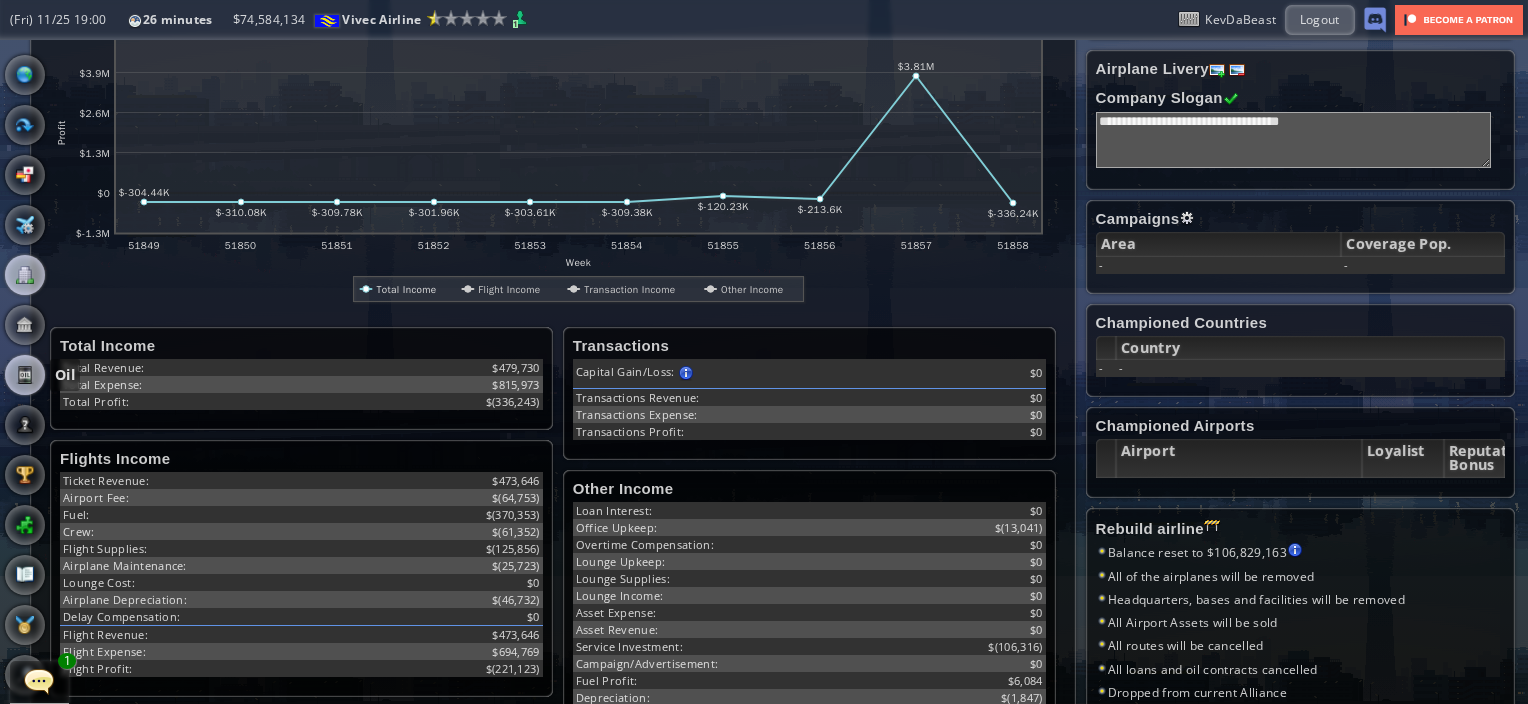 scroll, scrollTop: 0, scrollLeft: 0, axis: both 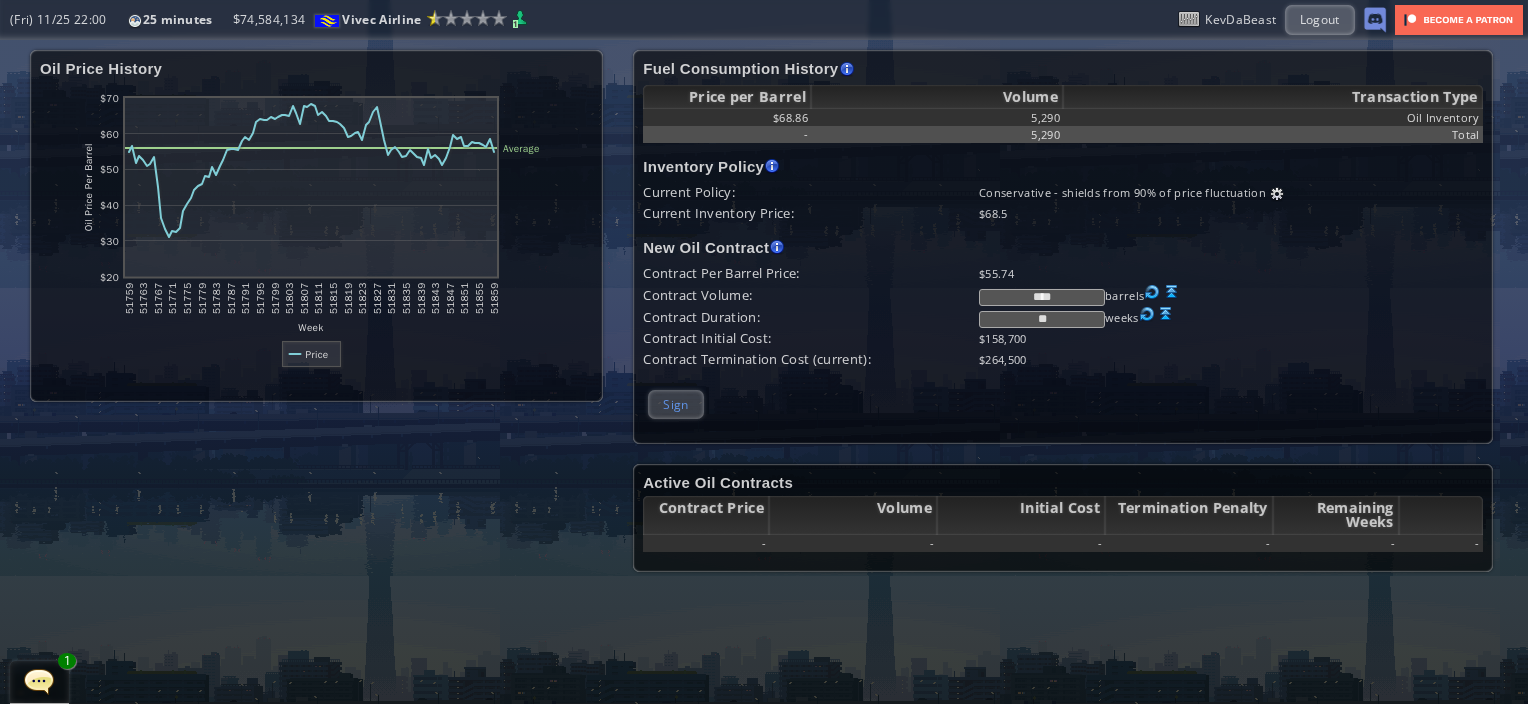 click on "Sign" at bounding box center (675, 404) 